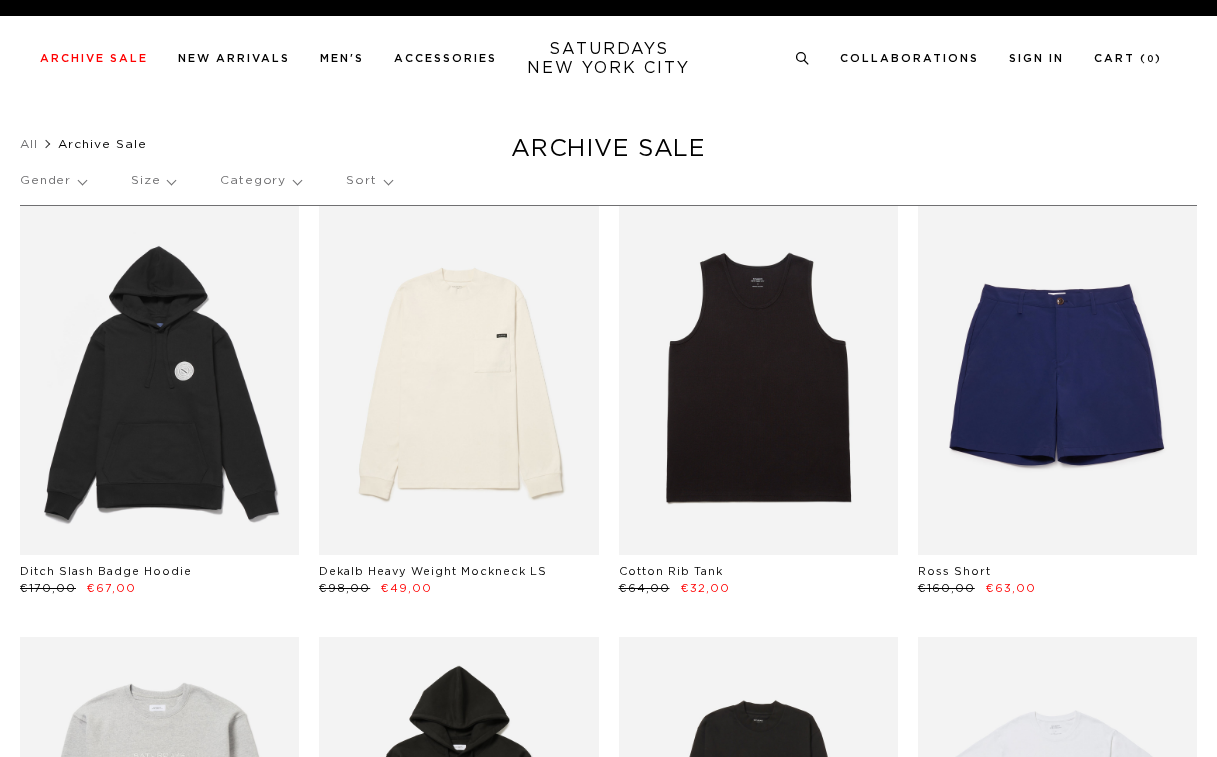 scroll, scrollTop: 0, scrollLeft: 0, axis: both 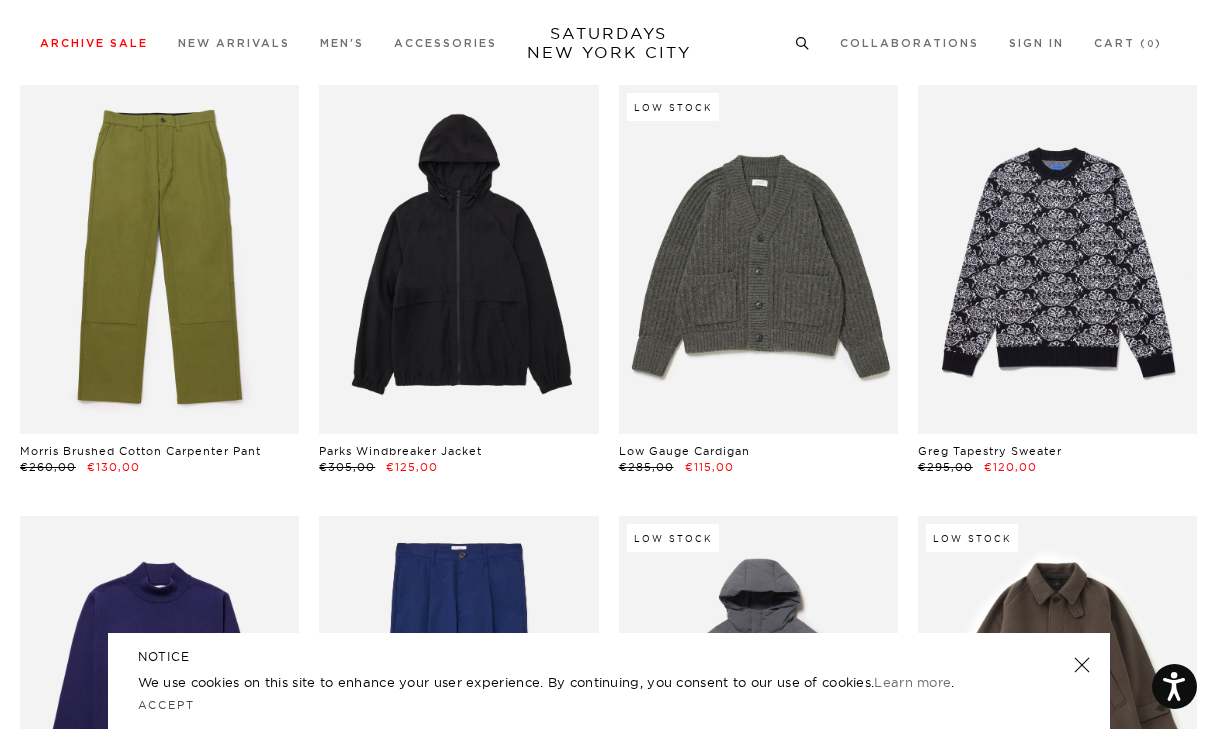 click 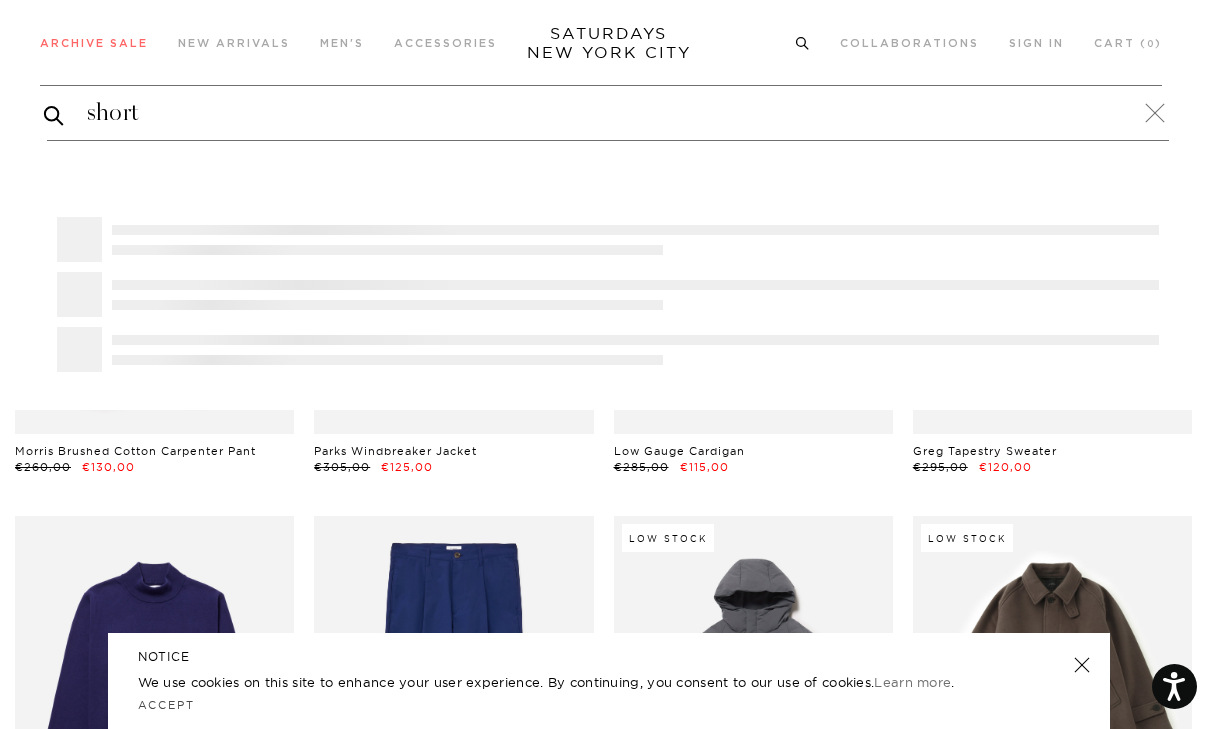 type on "short" 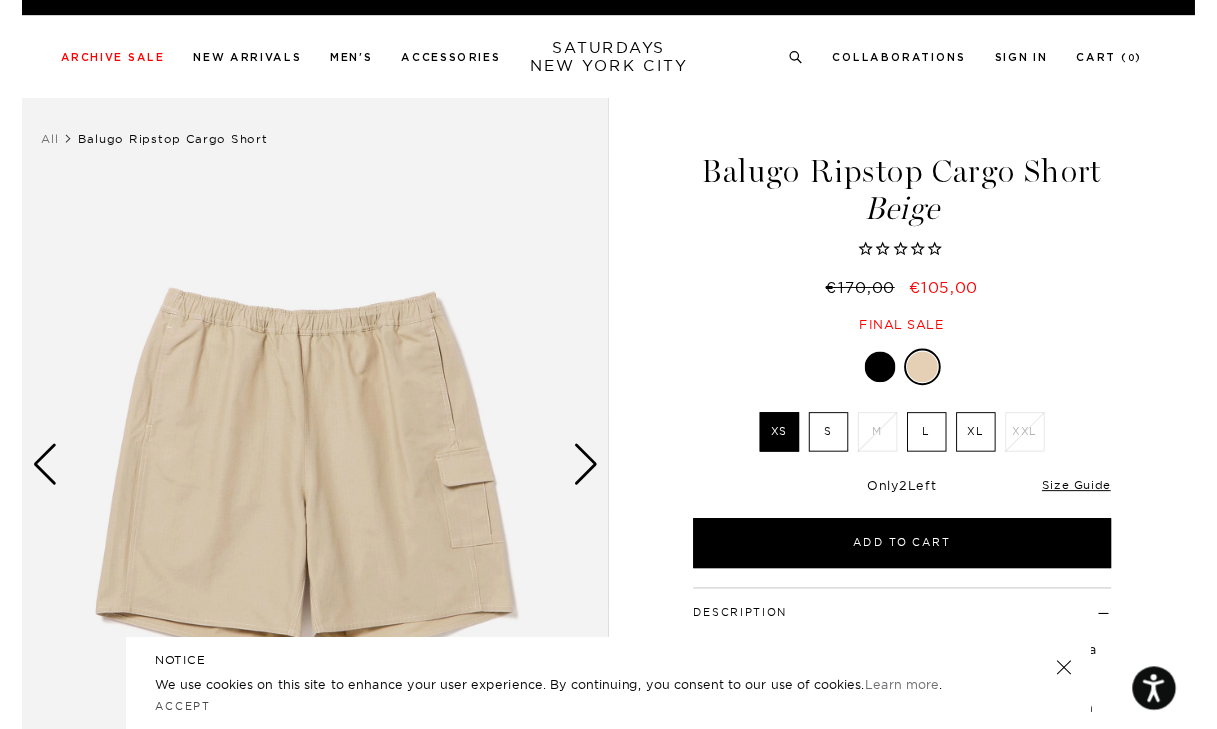 scroll, scrollTop: 0, scrollLeft: 0, axis: both 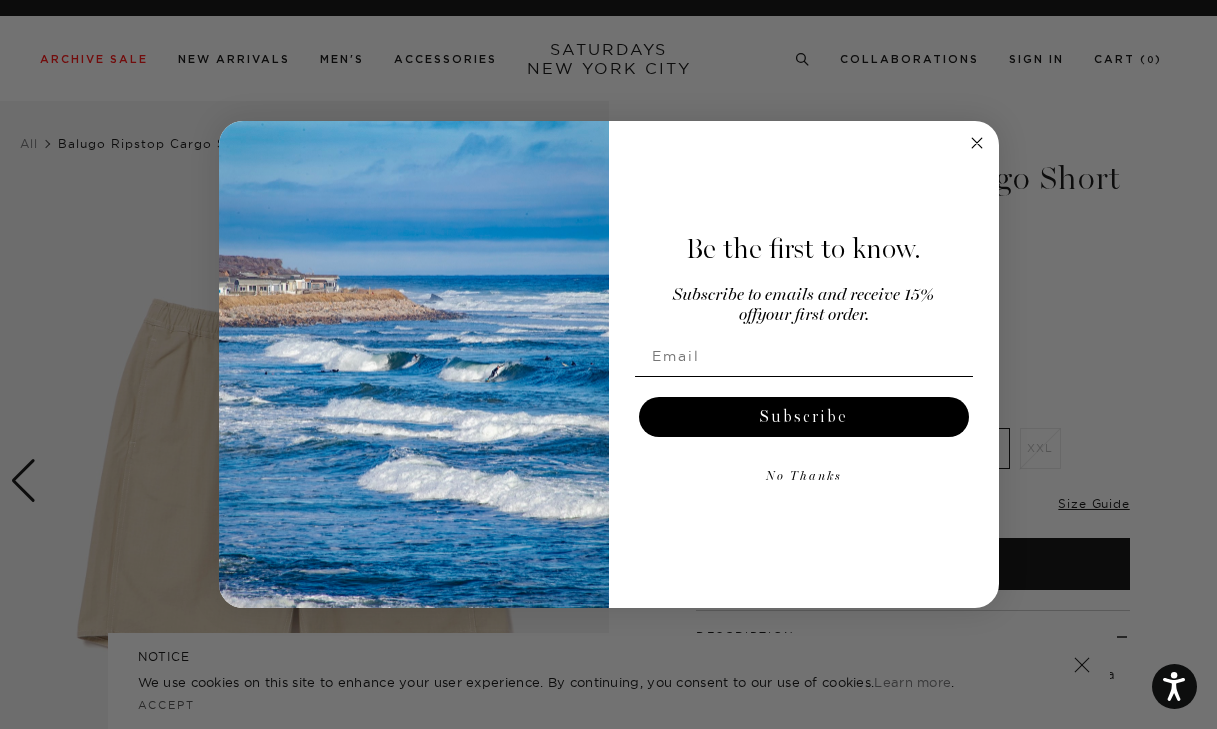 click 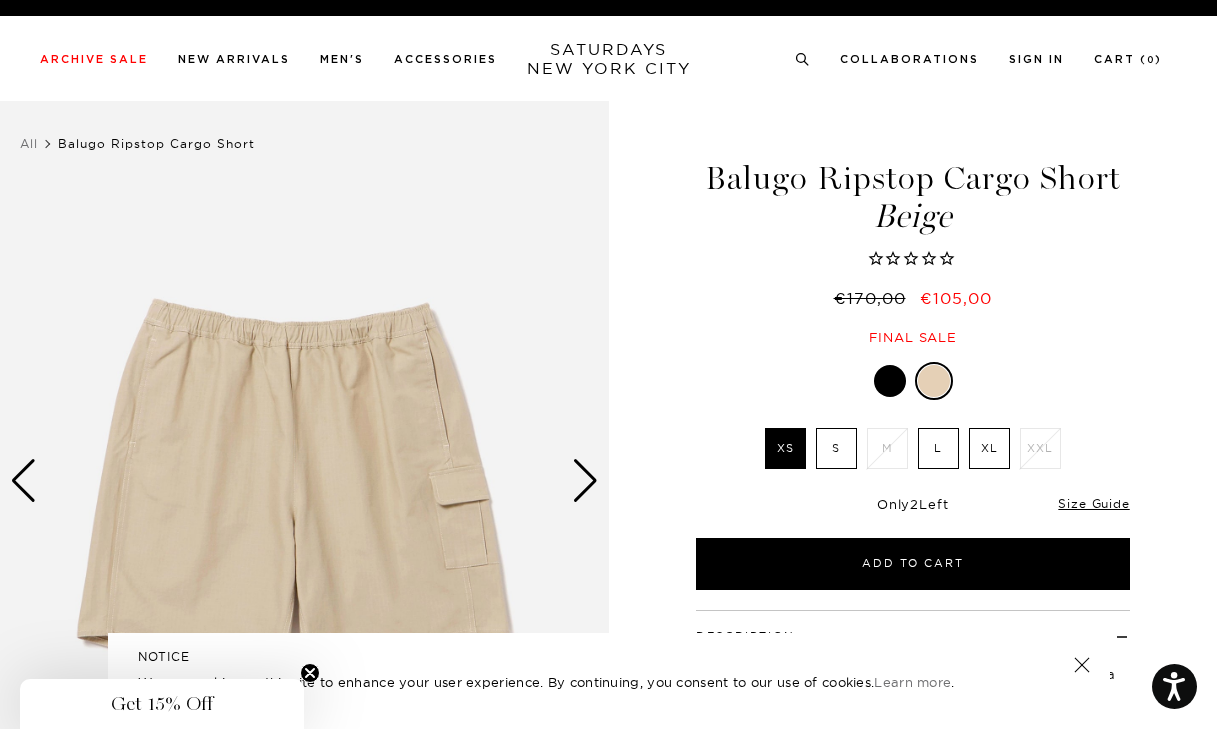 click on "XL" at bounding box center (989, 448) 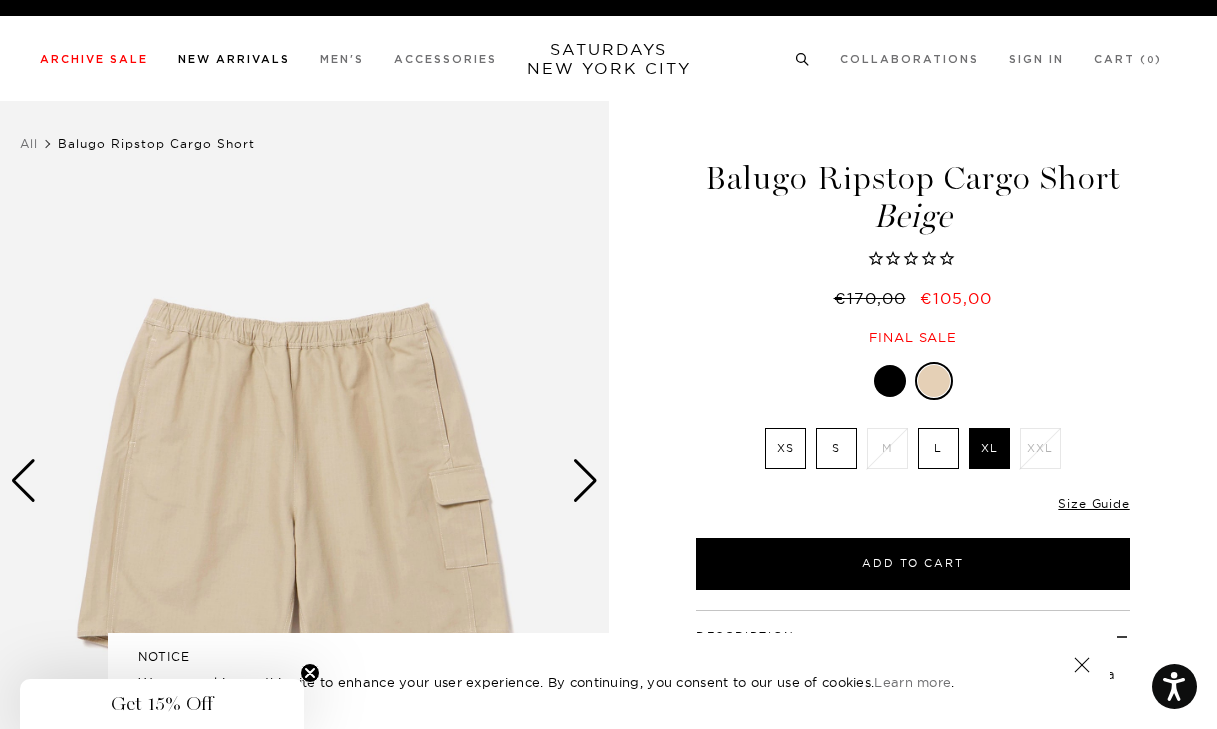 click on "New Arrivals" at bounding box center (234, 59) 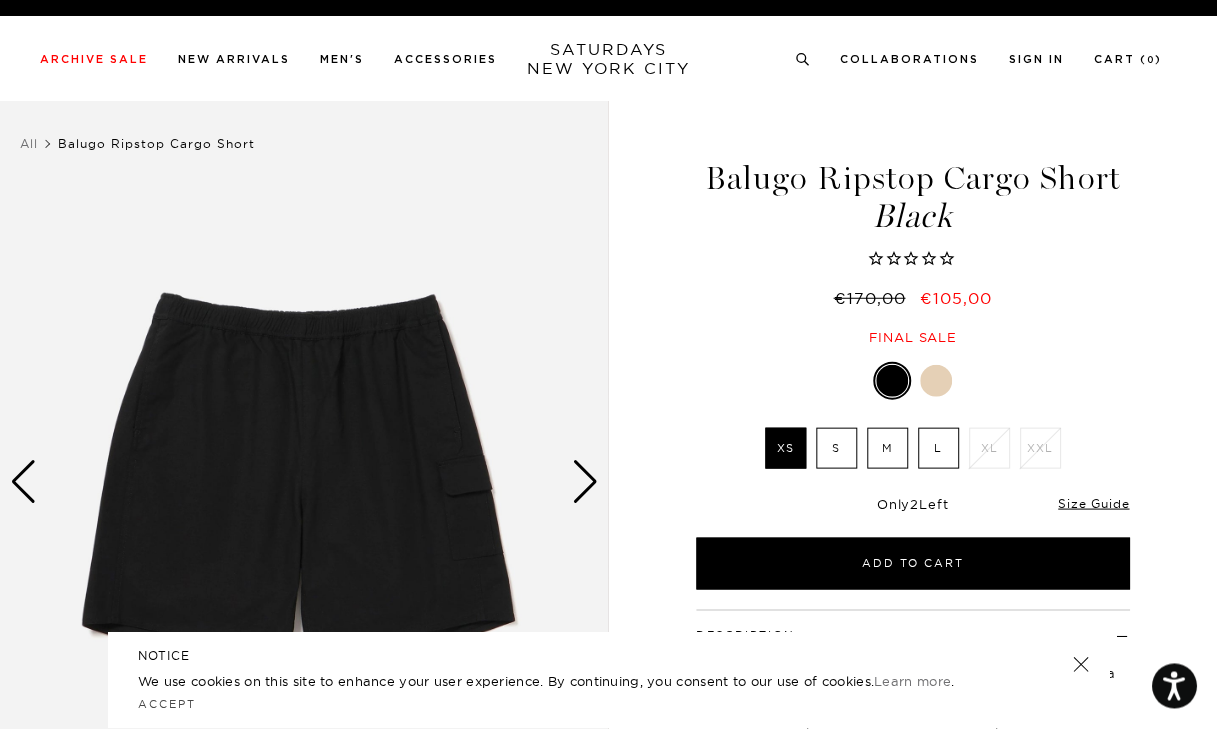 scroll, scrollTop: 0, scrollLeft: 0, axis: both 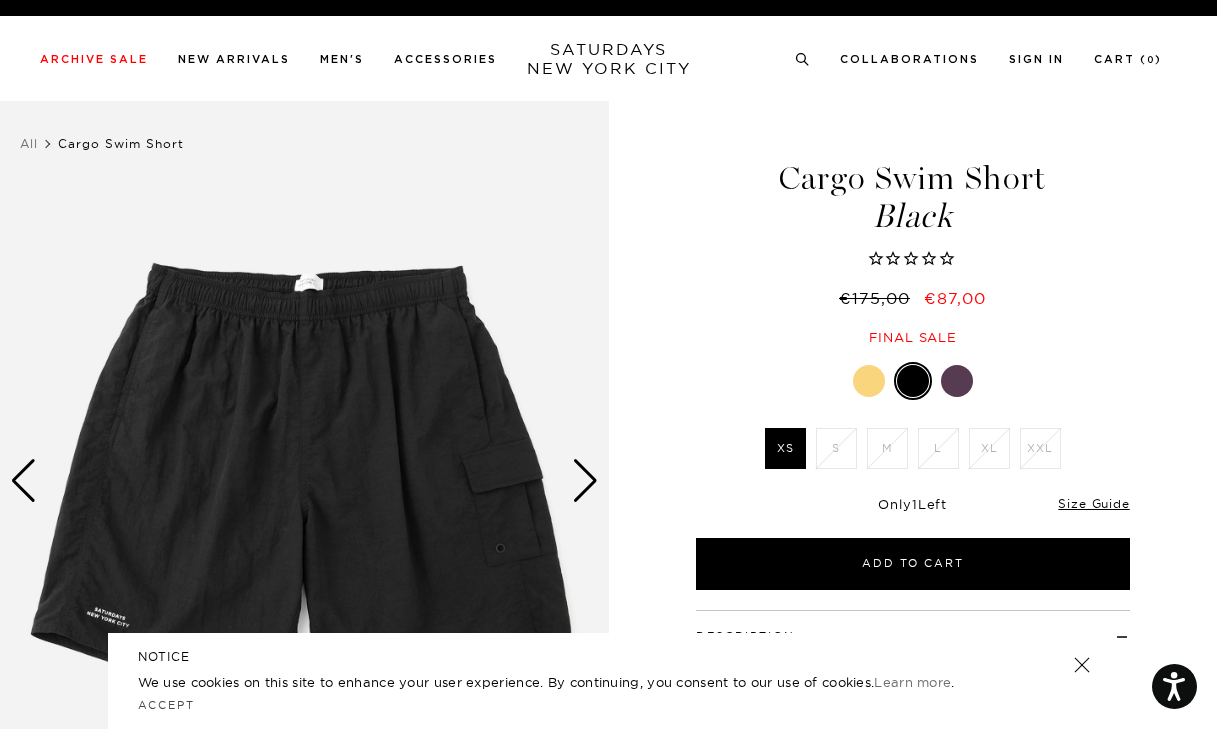 click at bounding box center [869, 381] 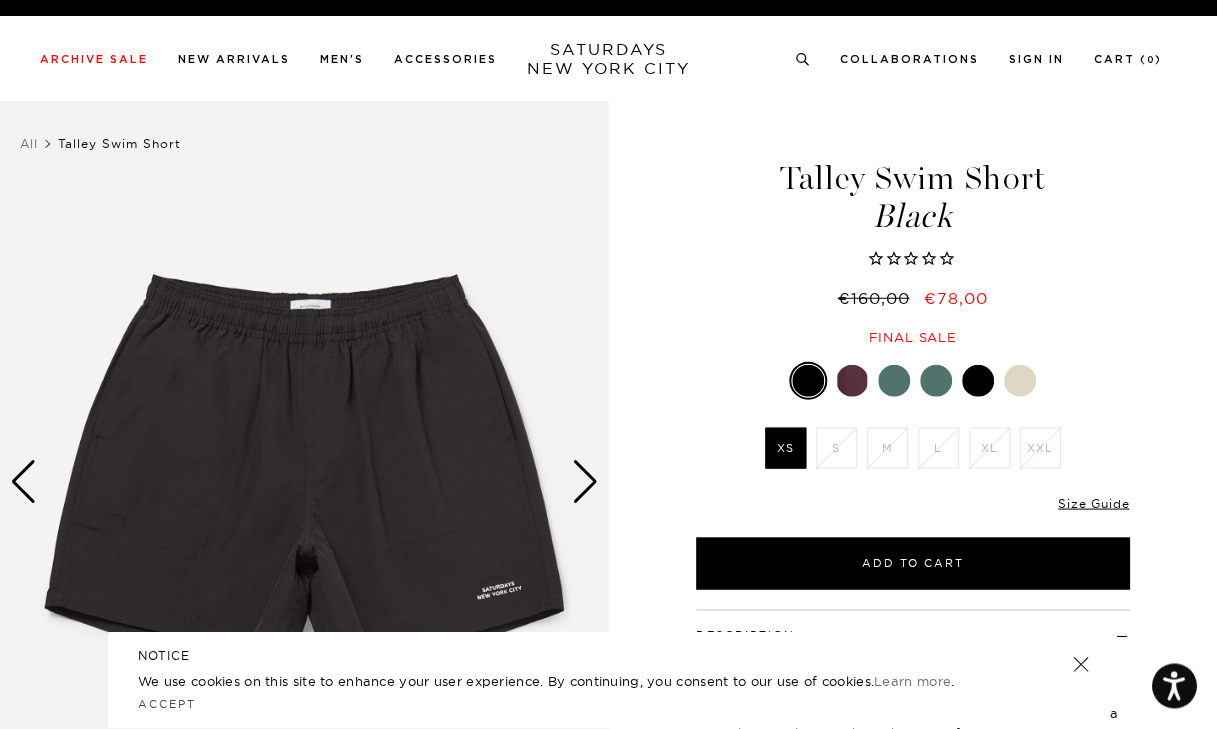 scroll, scrollTop: 0, scrollLeft: 0, axis: both 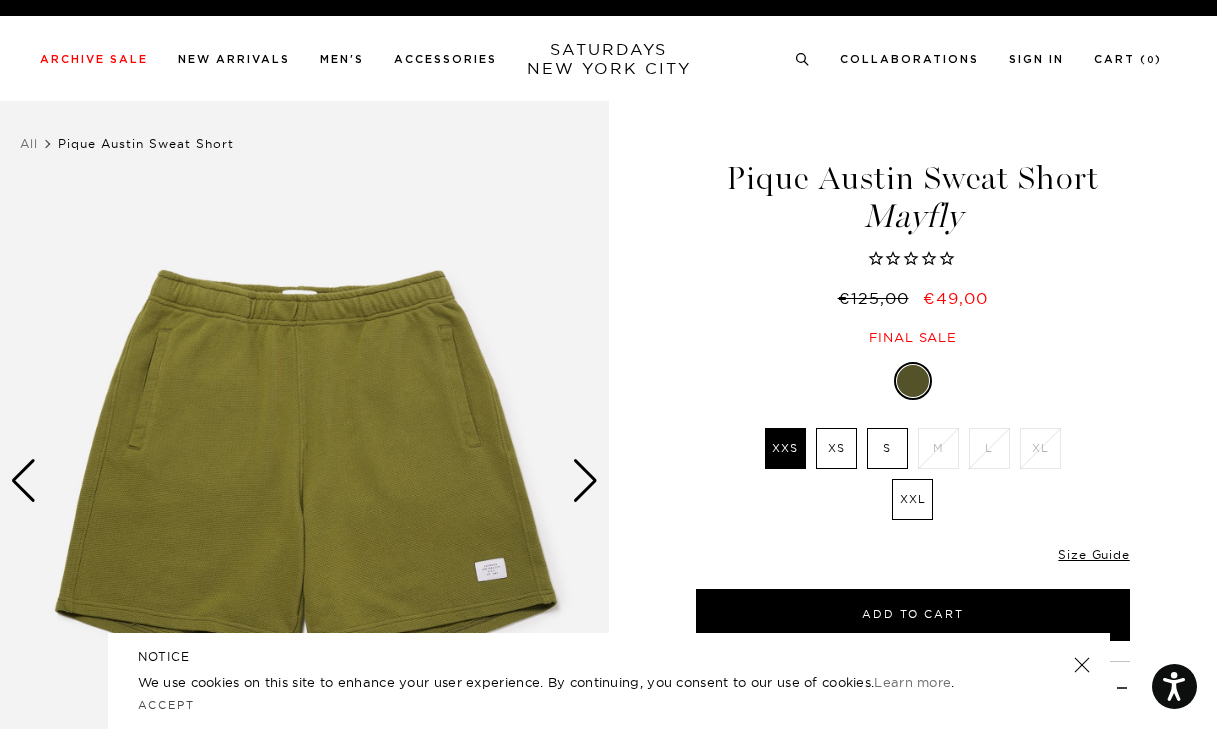 click at bounding box center [585, 481] 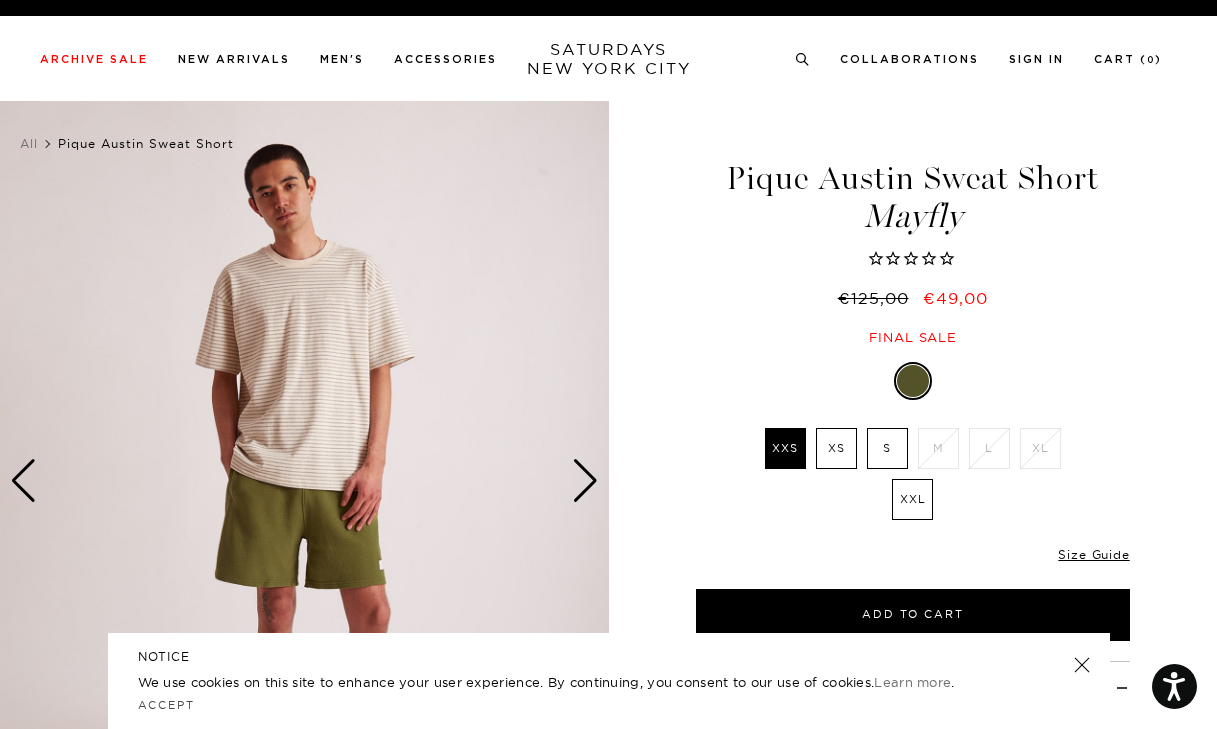click at bounding box center (585, 481) 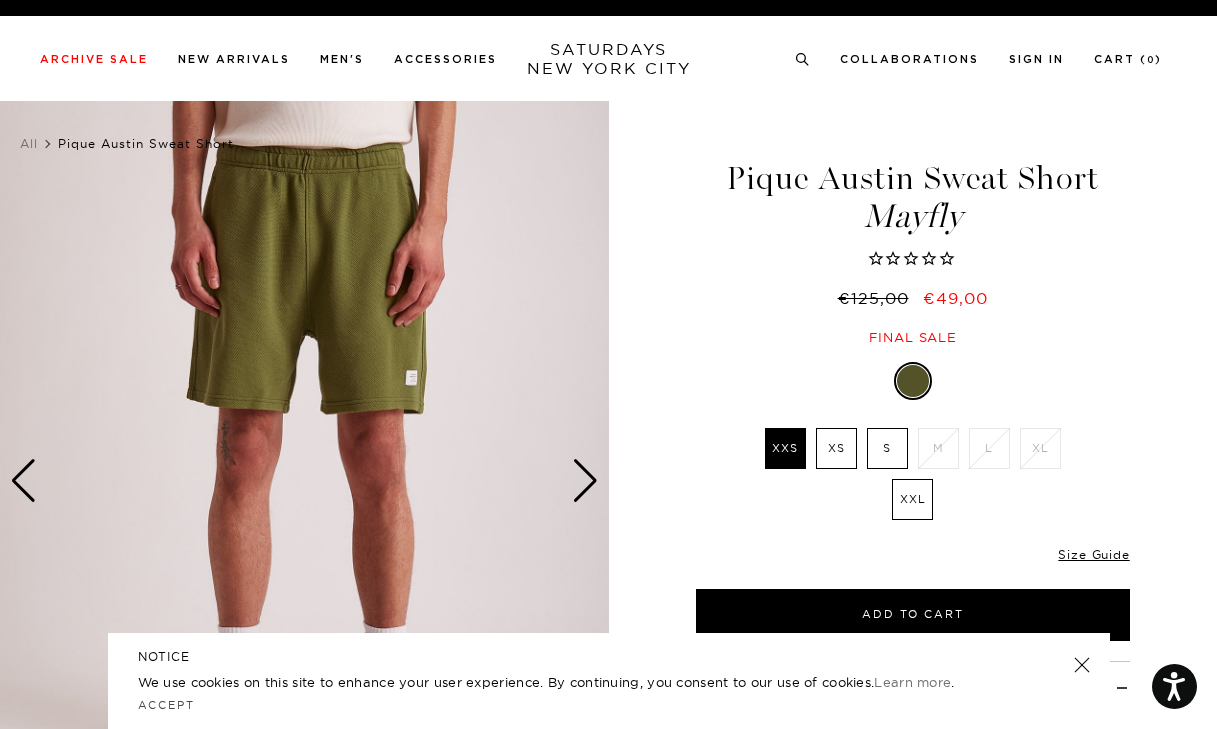 click at bounding box center (585, 481) 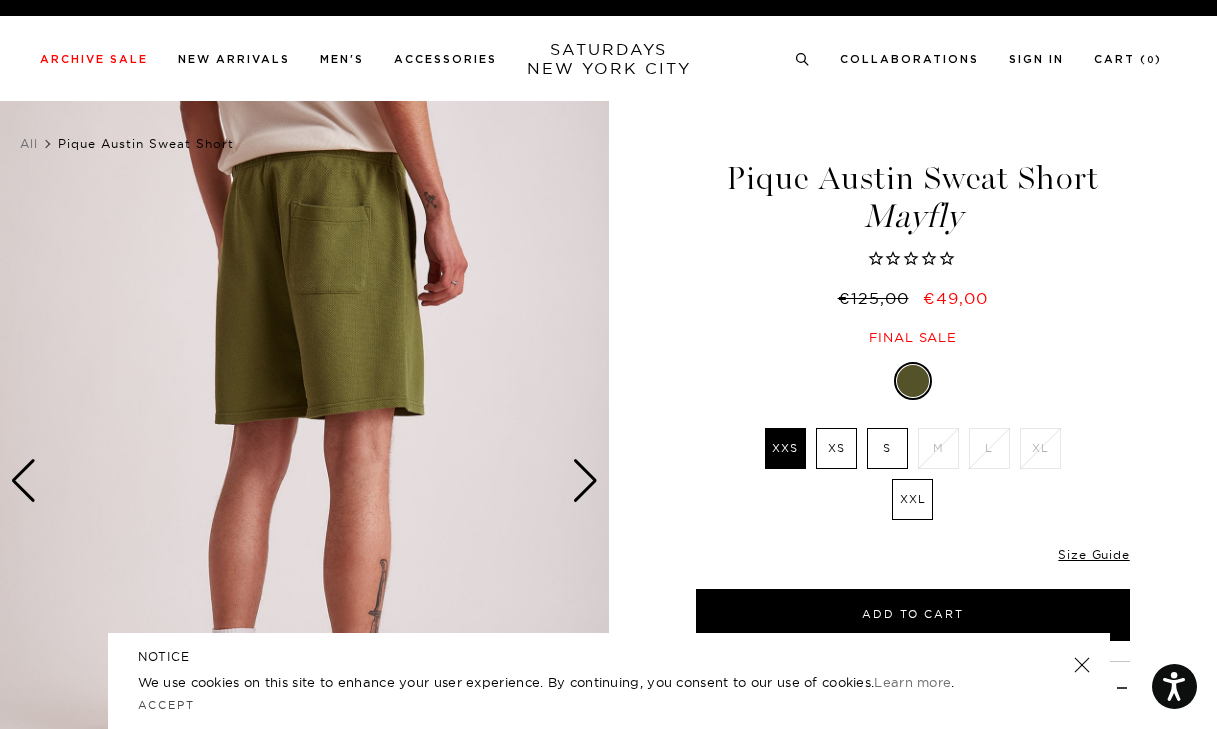click at bounding box center [585, 481] 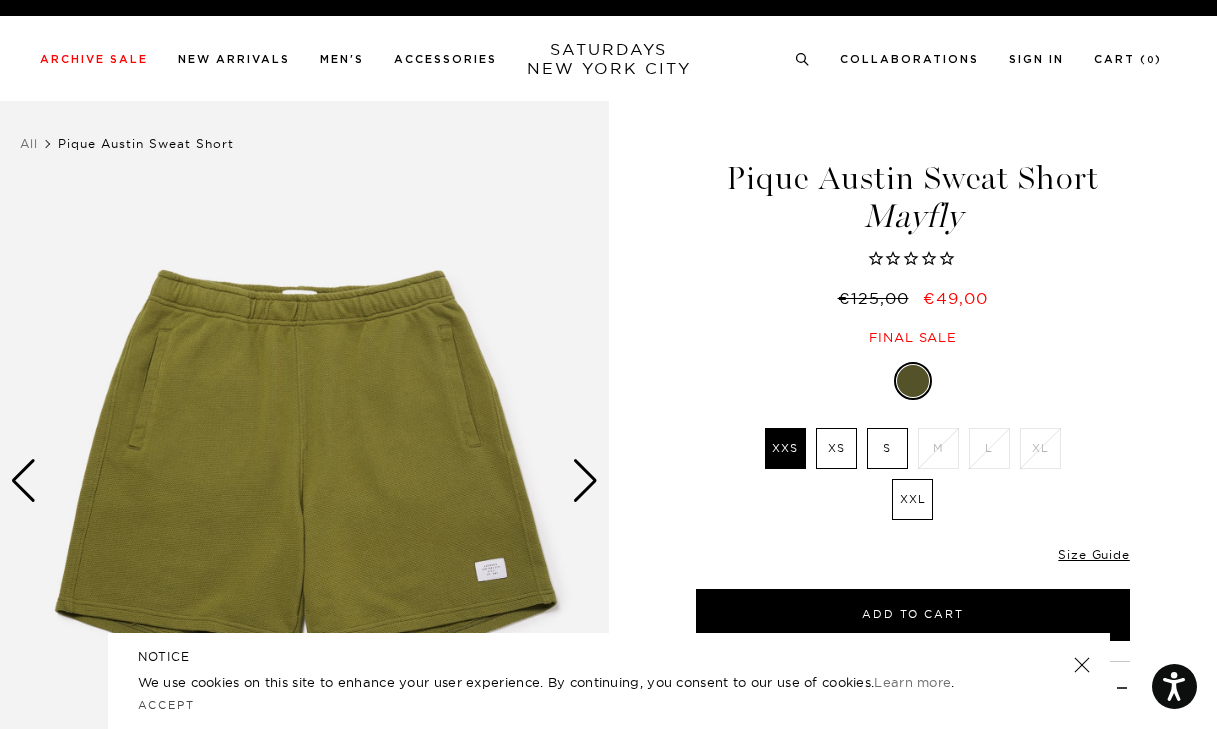 click on "XXL" at bounding box center (912, 499) 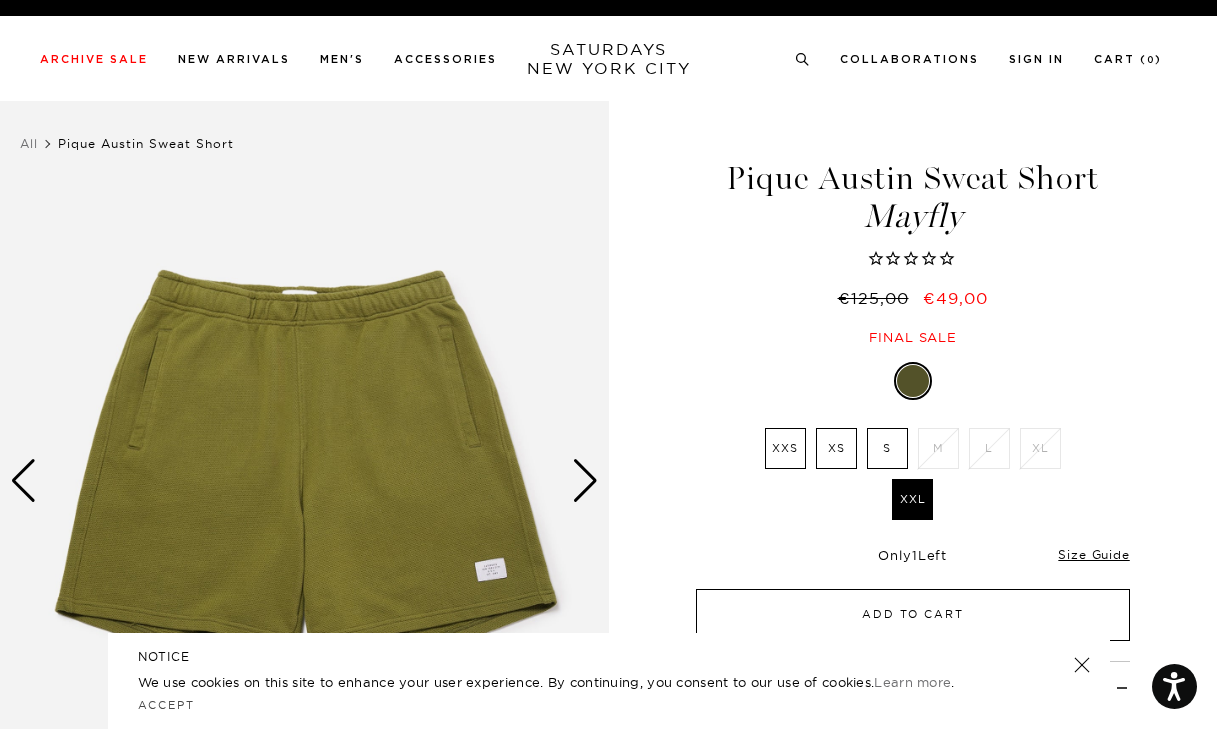 click on "Add to Cart" at bounding box center (913, 615) 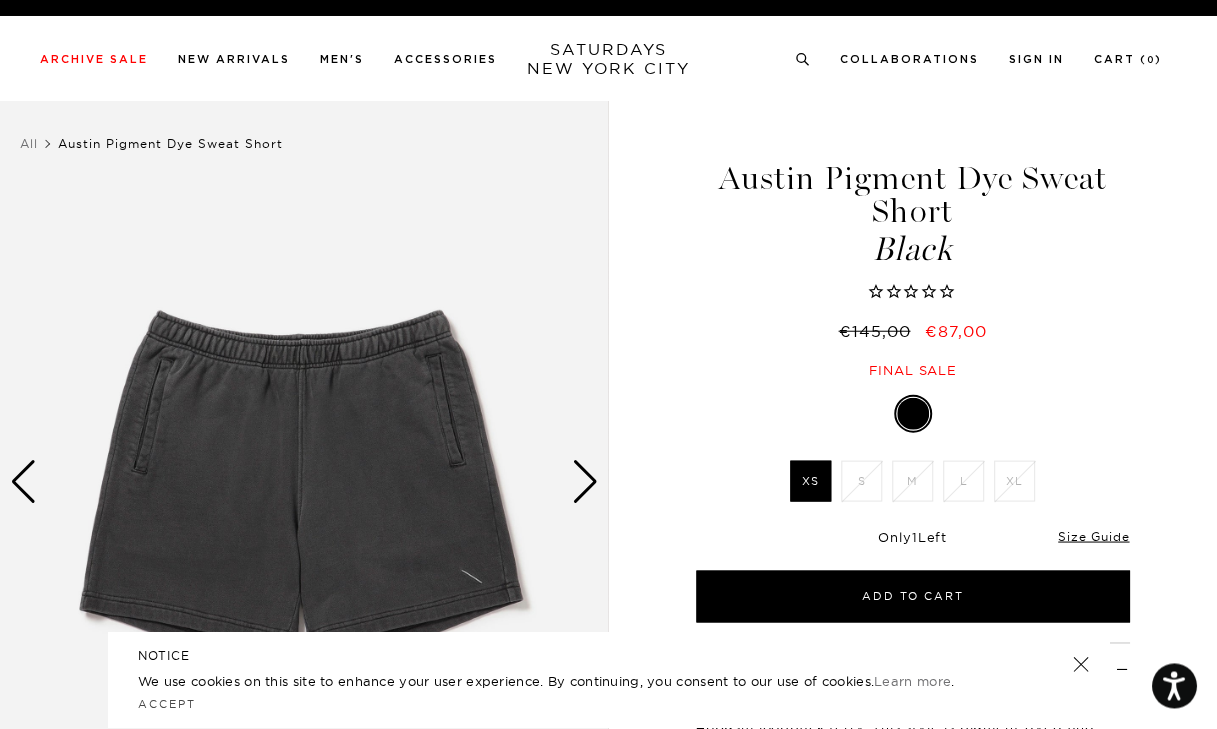 scroll, scrollTop: 0, scrollLeft: 0, axis: both 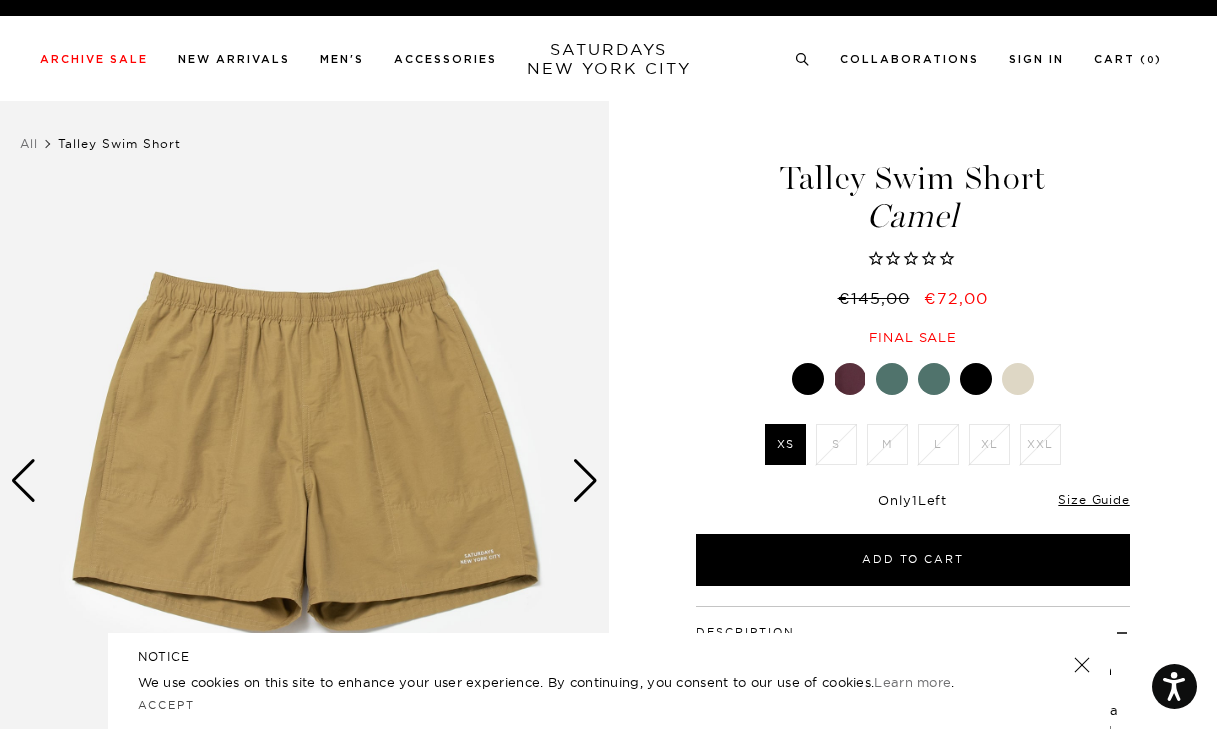 click at bounding box center [808, 379] 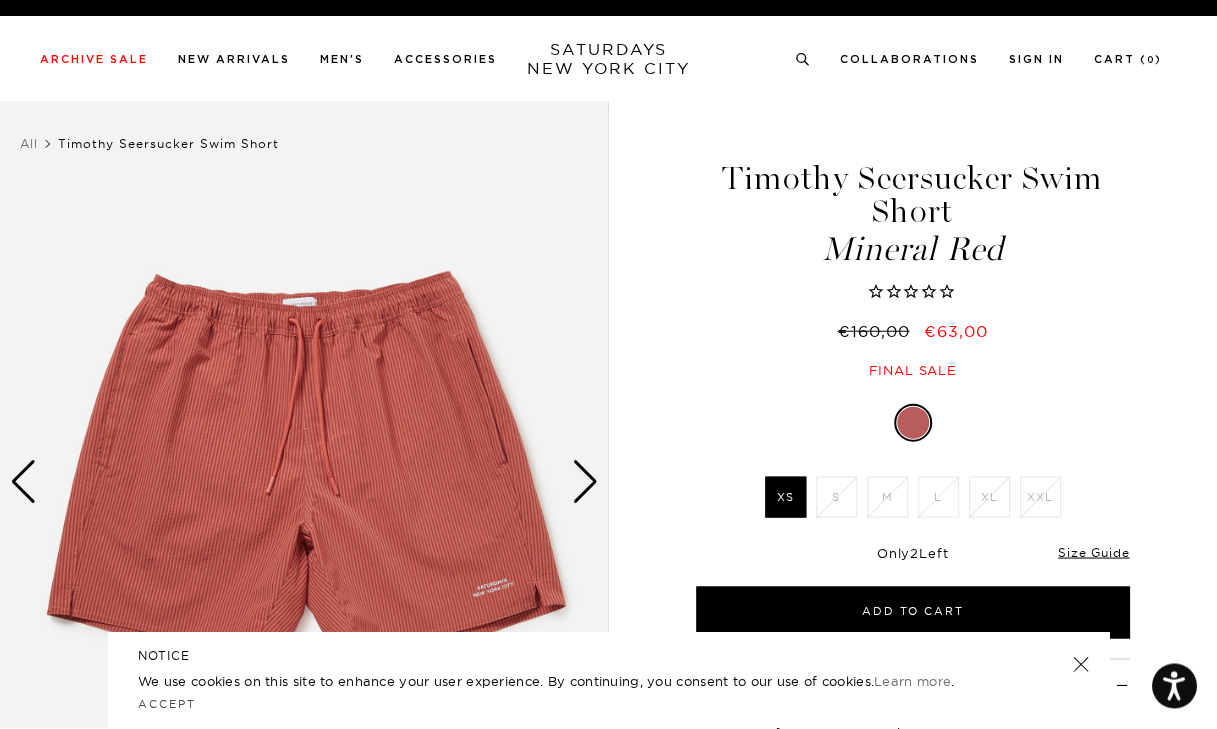 scroll, scrollTop: 0, scrollLeft: 0, axis: both 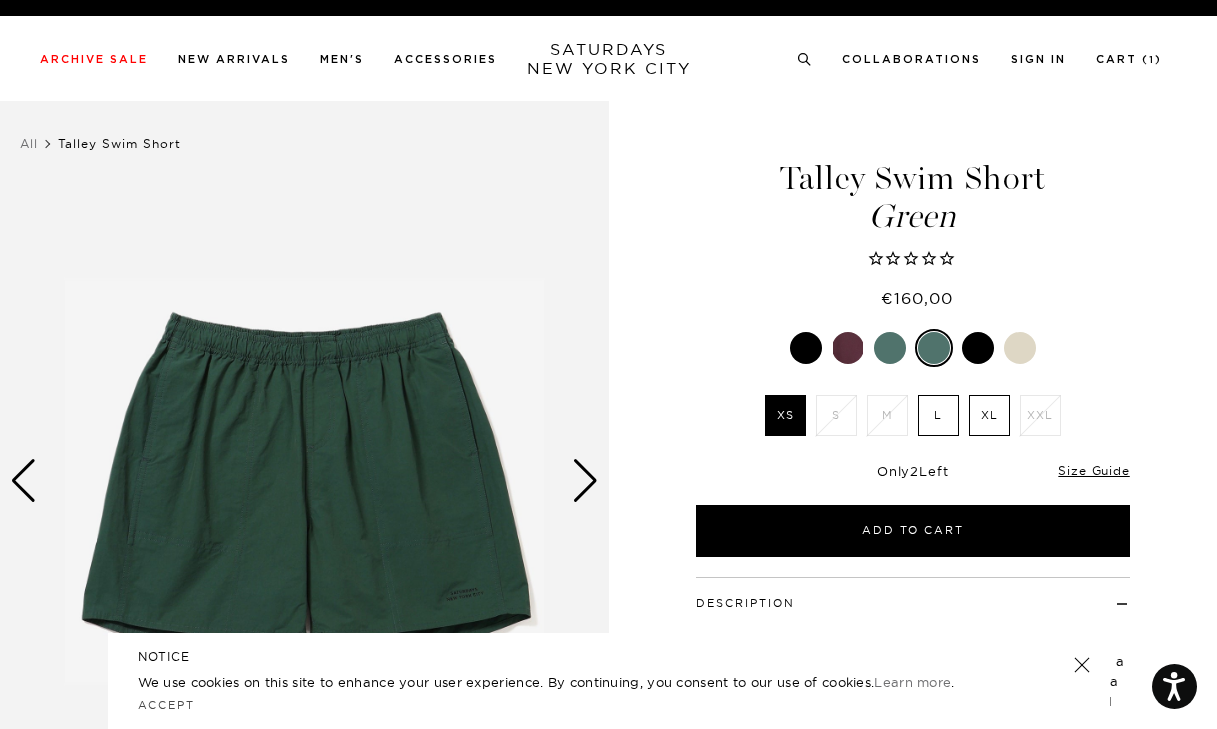 click at bounding box center (978, 348) 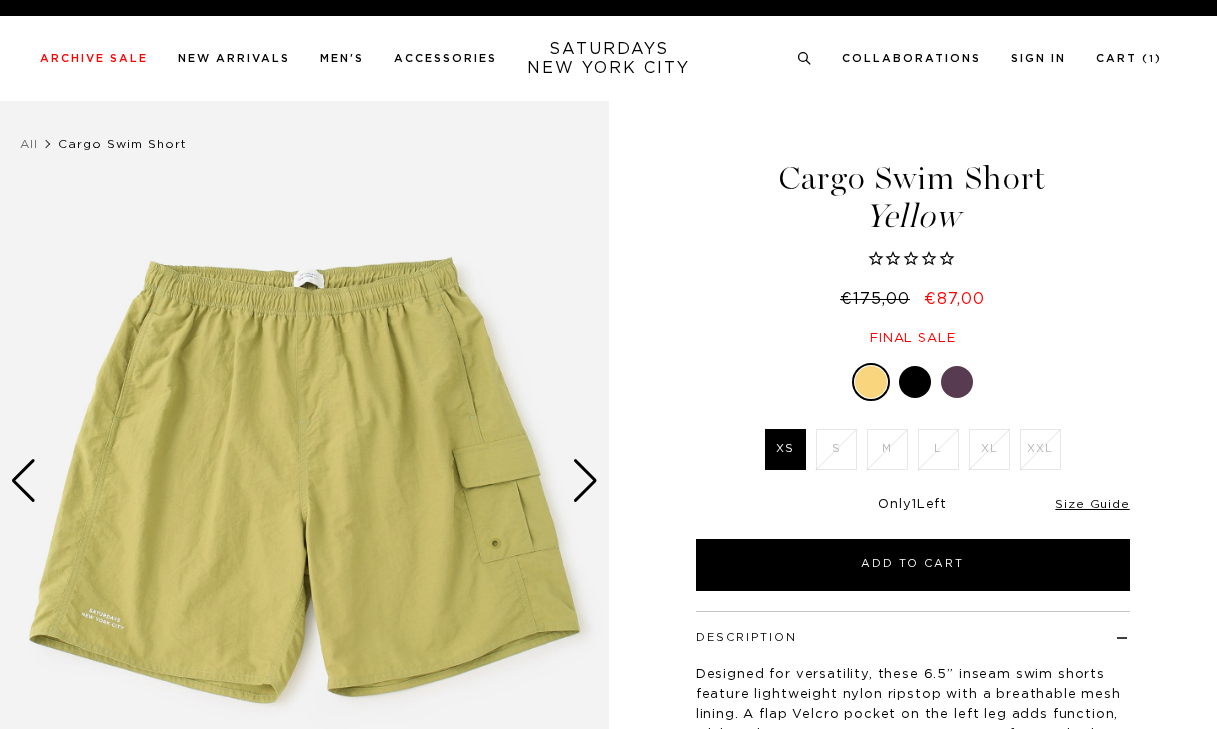scroll, scrollTop: 0, scrollLeft: 0, axis: both 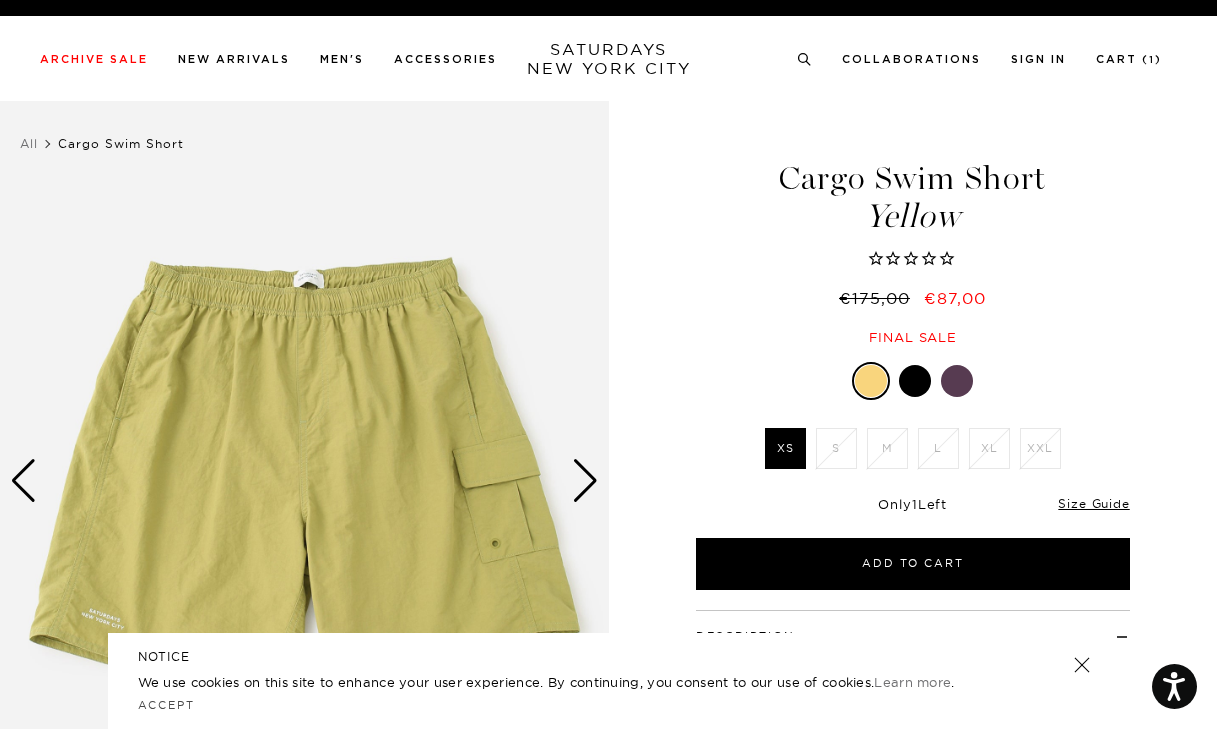 click at bounding box center (957, 381) 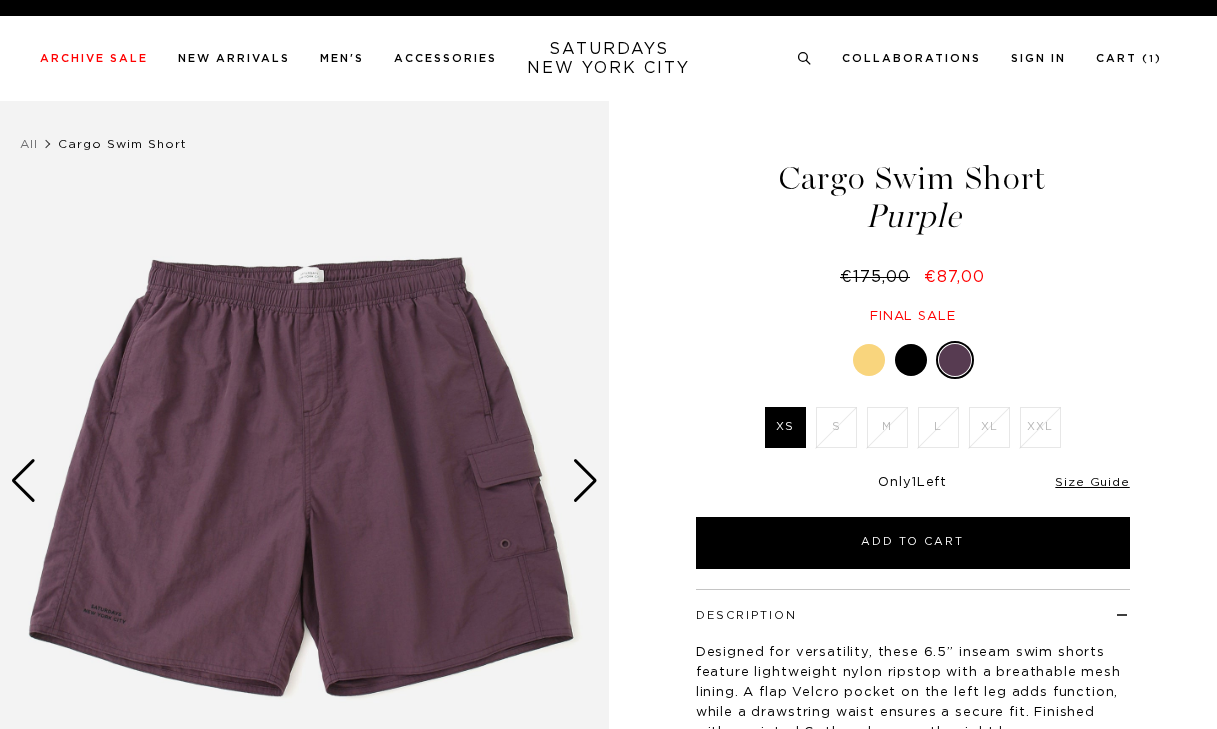 scroll, scrollTop: 0, scrollLeft: 0, axis: both 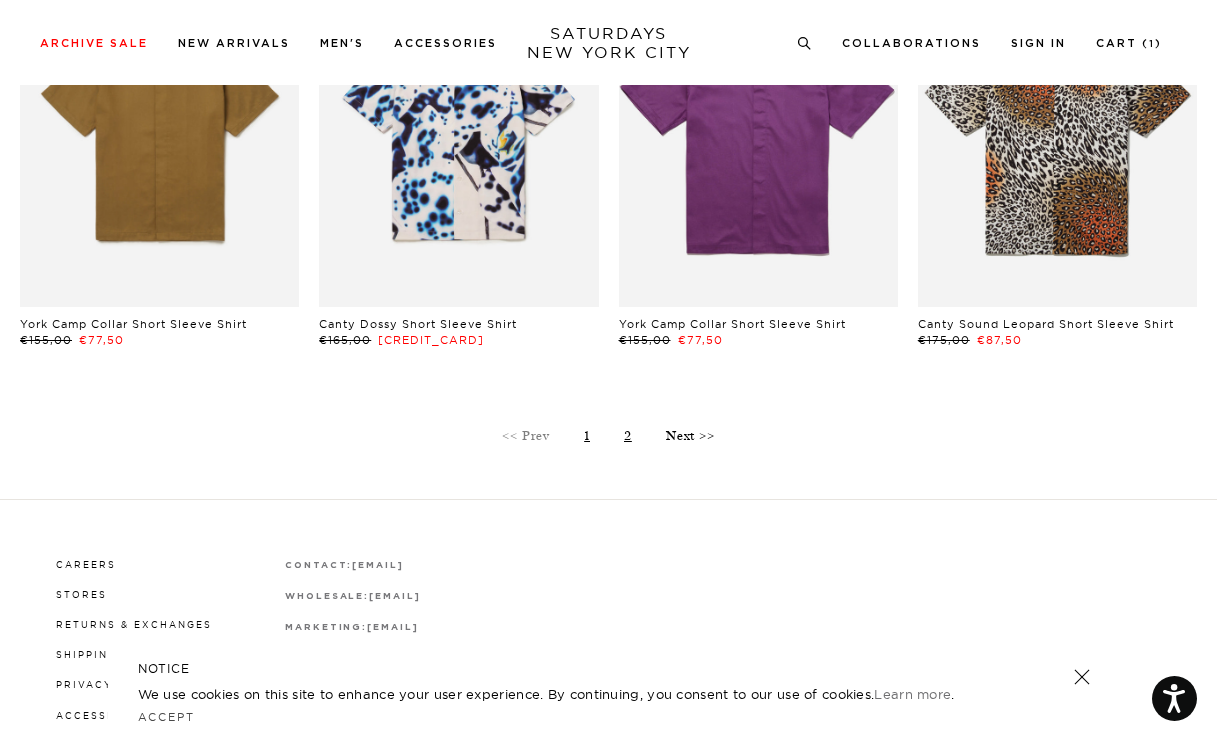 click on "2" at bounding box center [628, 435] 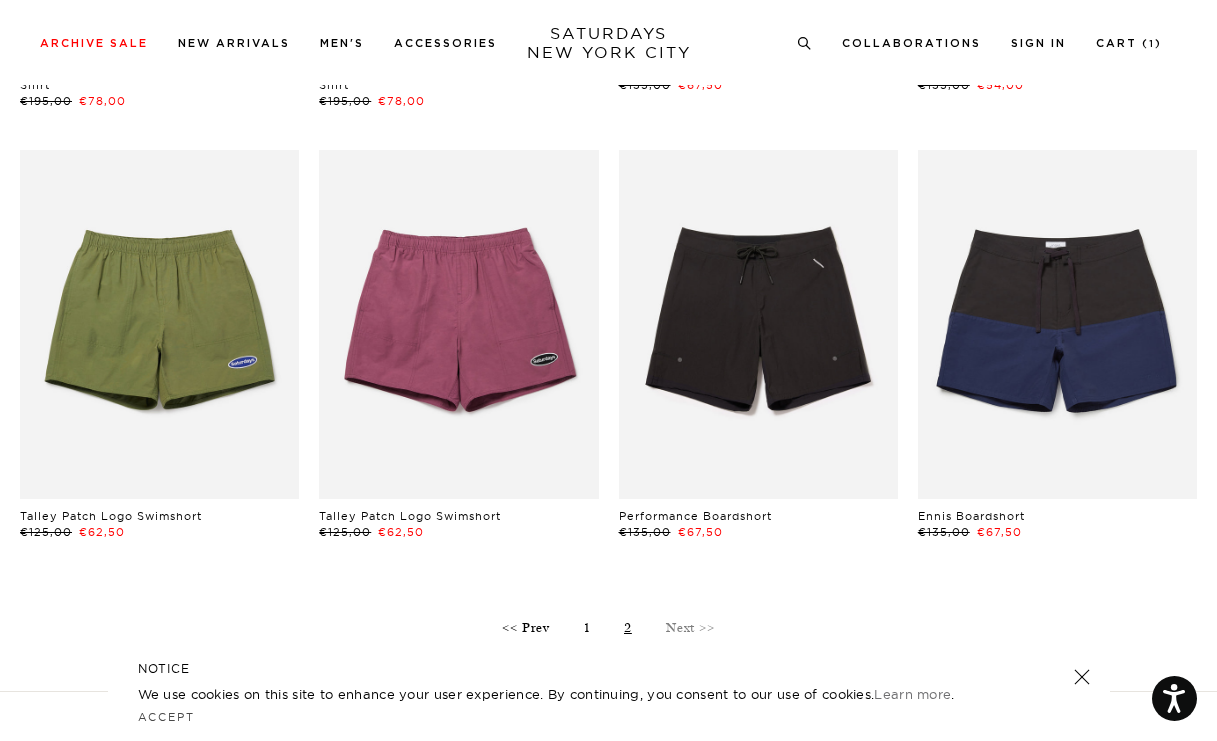 scroll, scrollTop: 554, scrollLeft: 0, axis: vertical 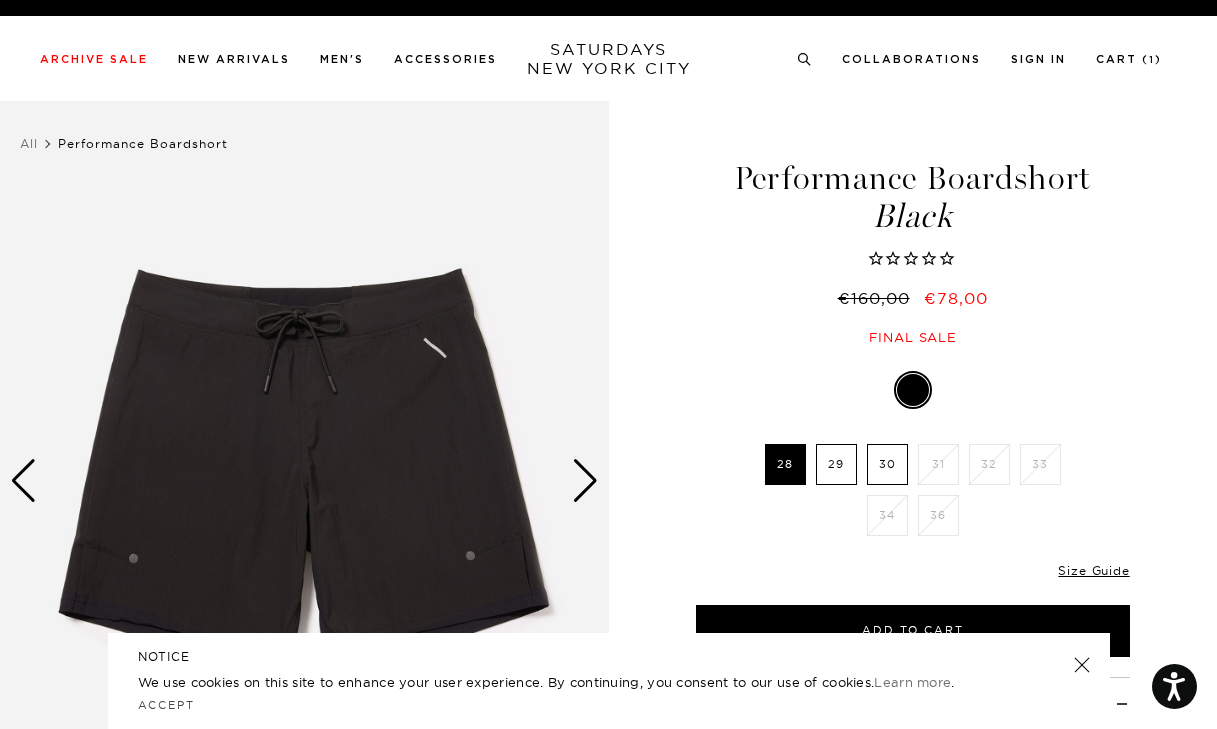 click at bounding box center (585, 481) 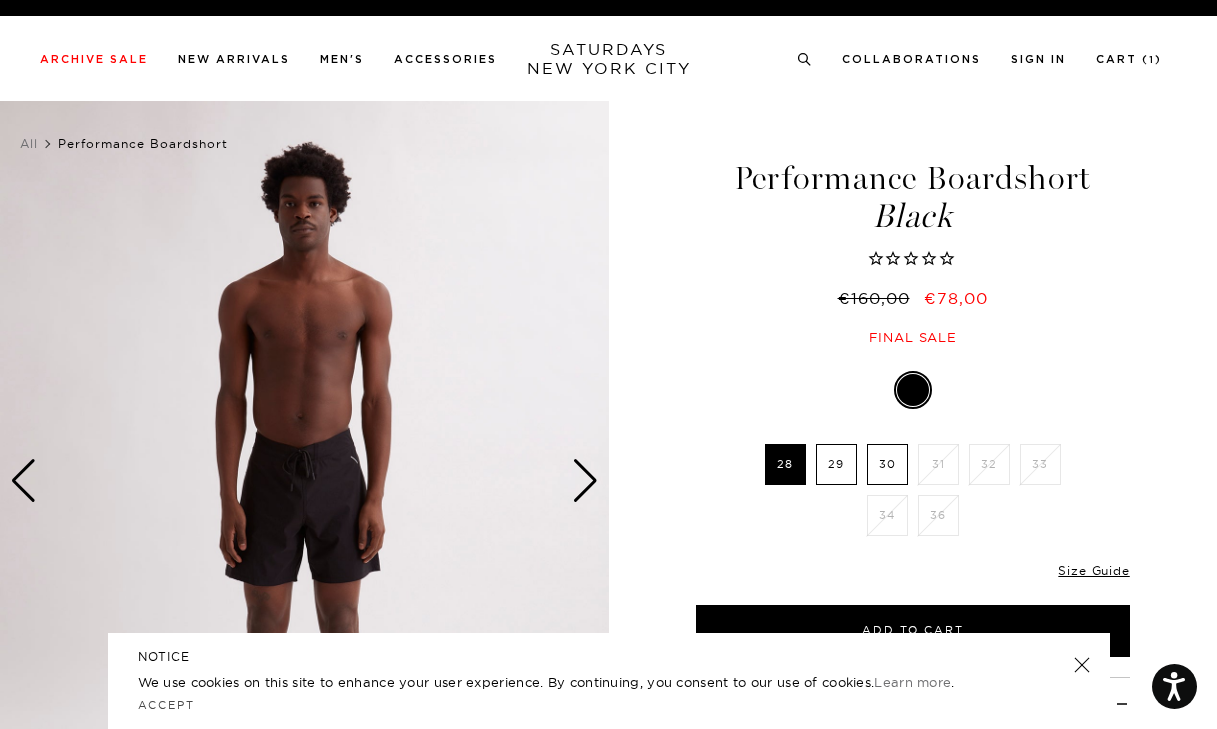 click at bounding box center [585, 481] 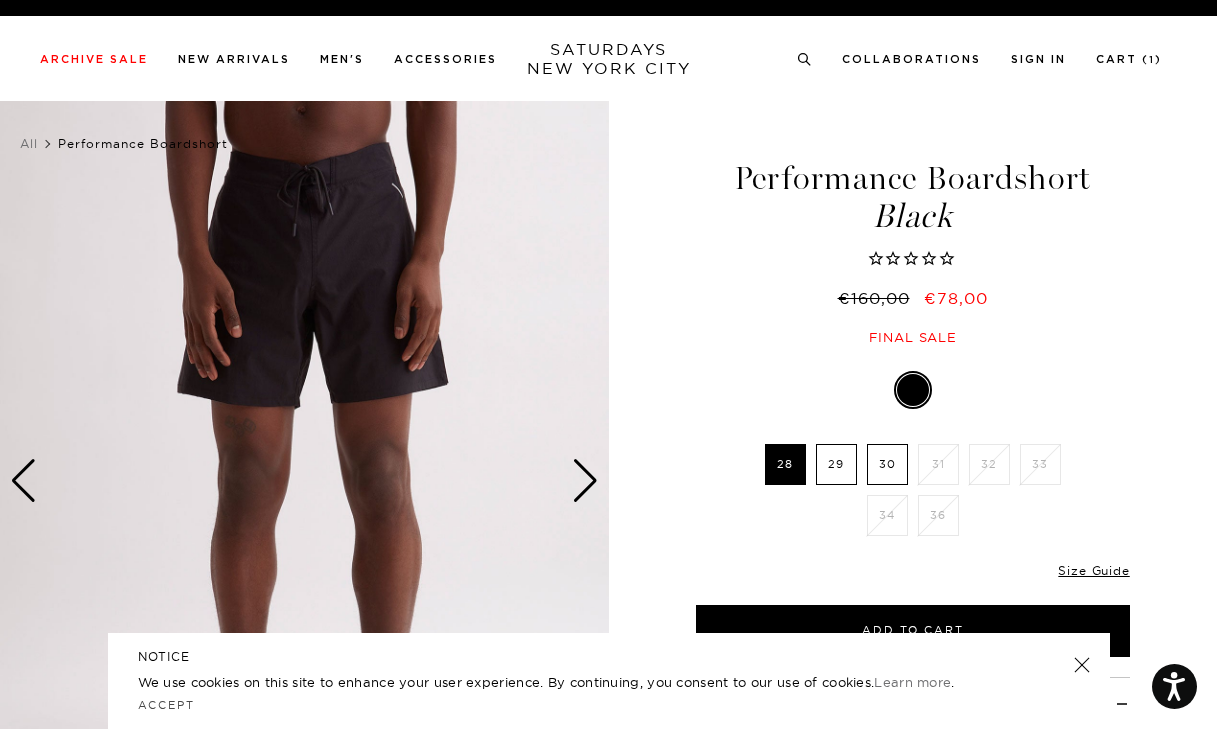 click at bounding box center (585, 481) 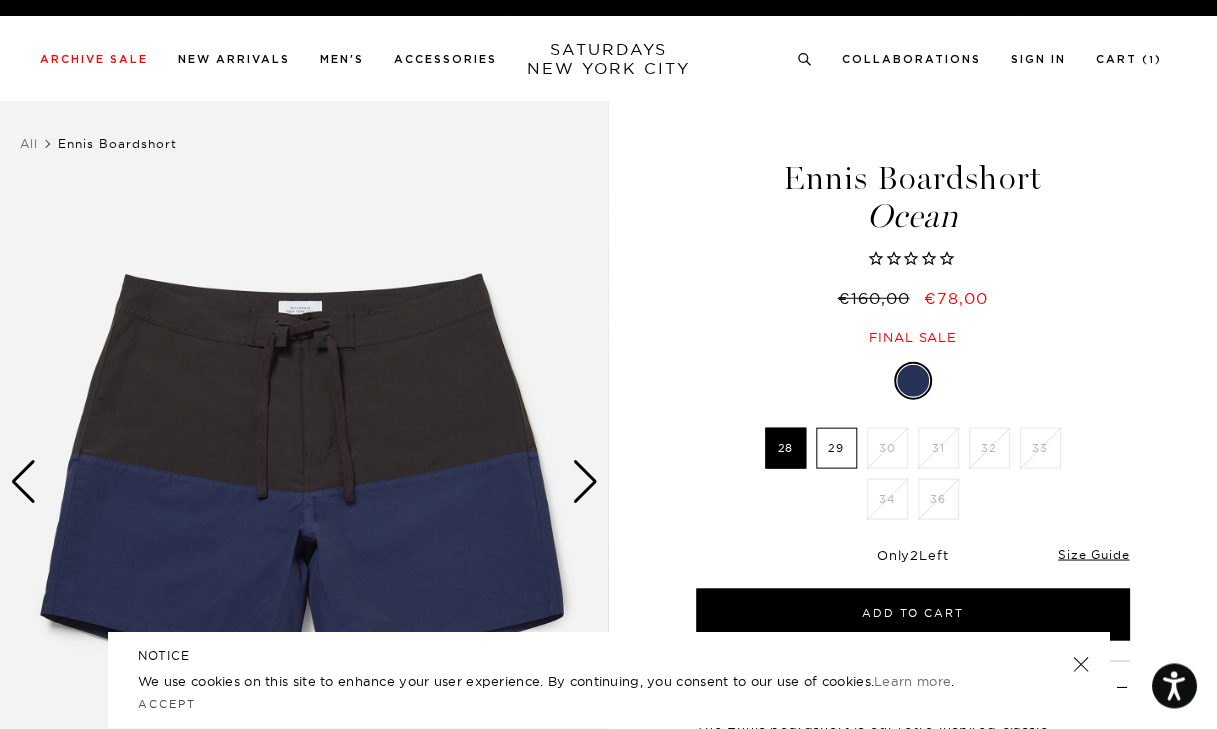 scroll, scrollTop: 0, scrollLeft: 0, axis: both 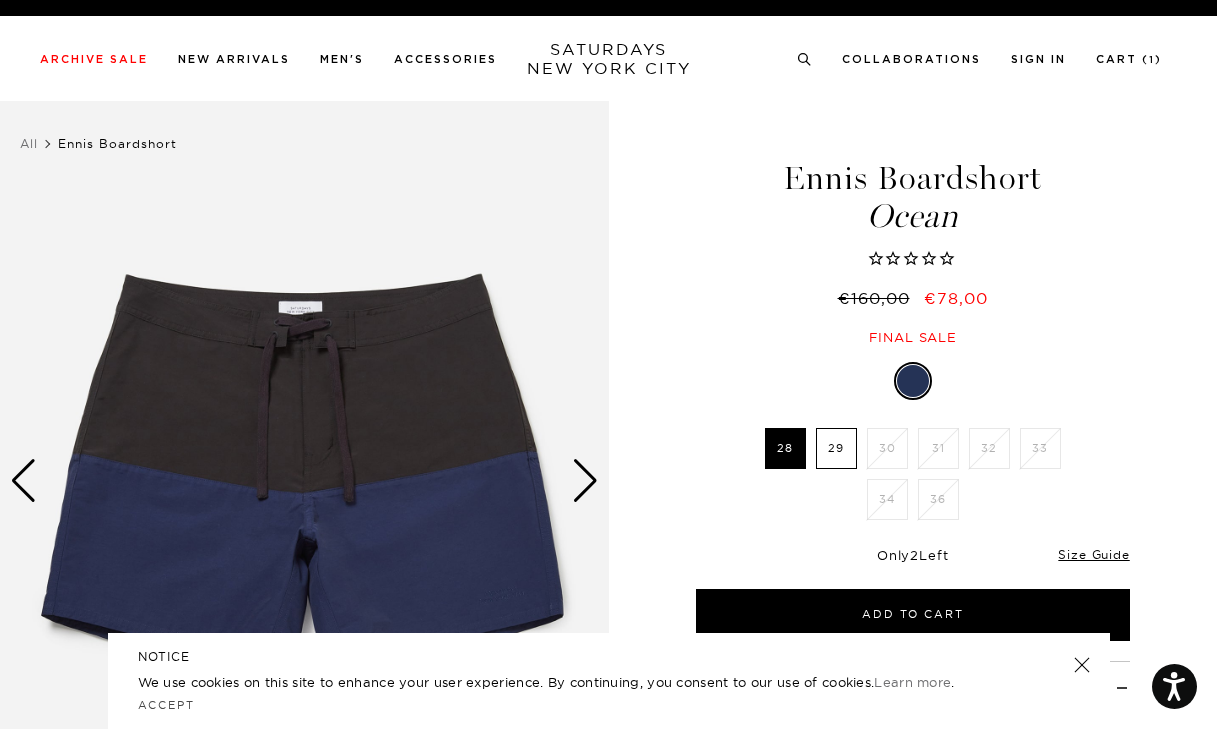click on "Final sale" at bounding box center [913, 337] 